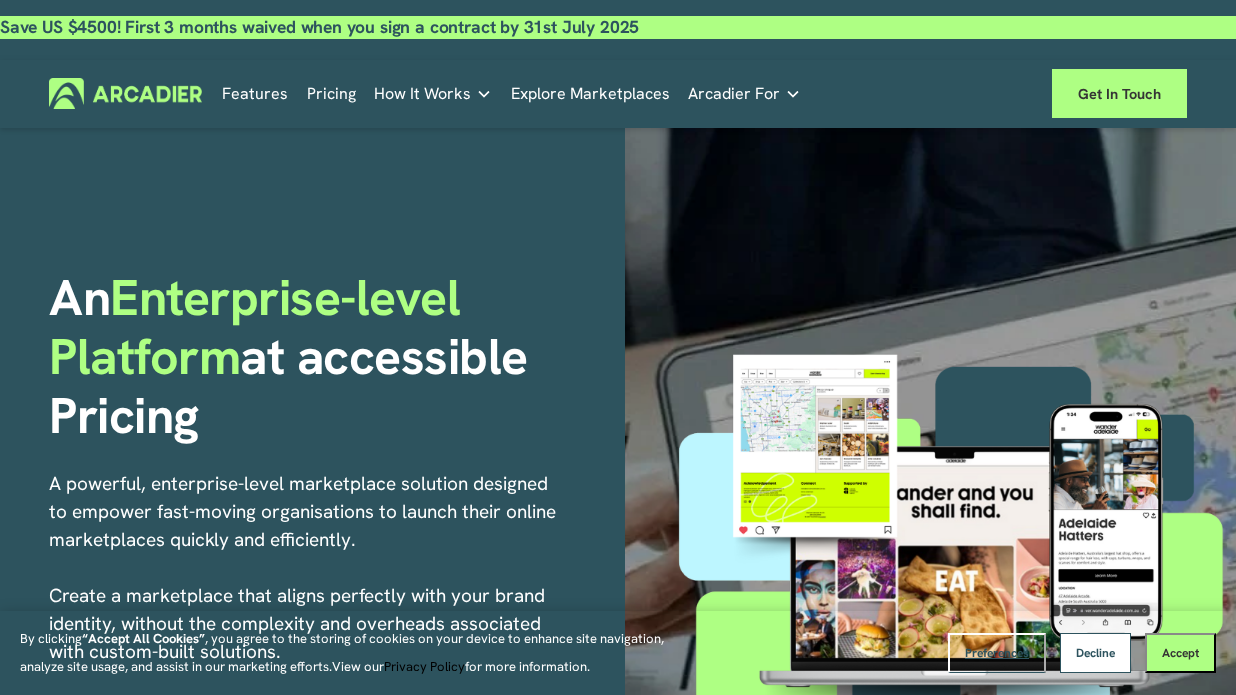 scroll, scrollTop: 0, scrollLeft: 0, axis: both 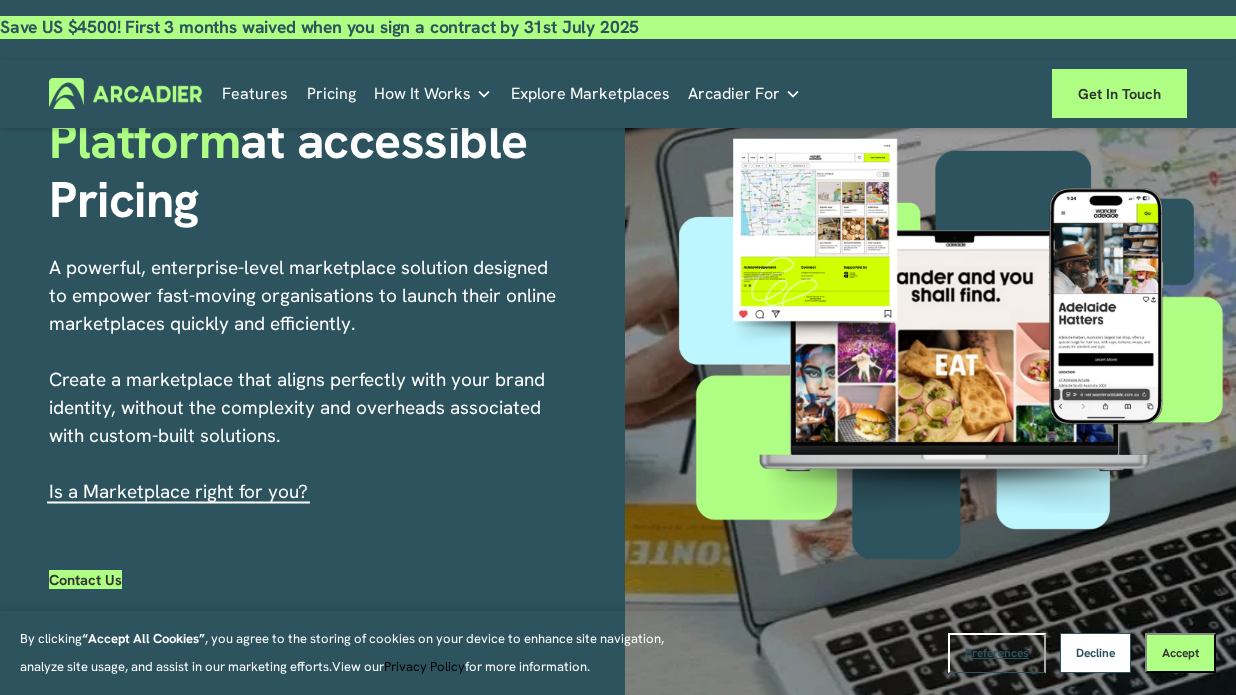 click on "Retail Marketplaces
Whatever you are offering to your customer, we bring it all under one platform." at bounding box center (0, 0) 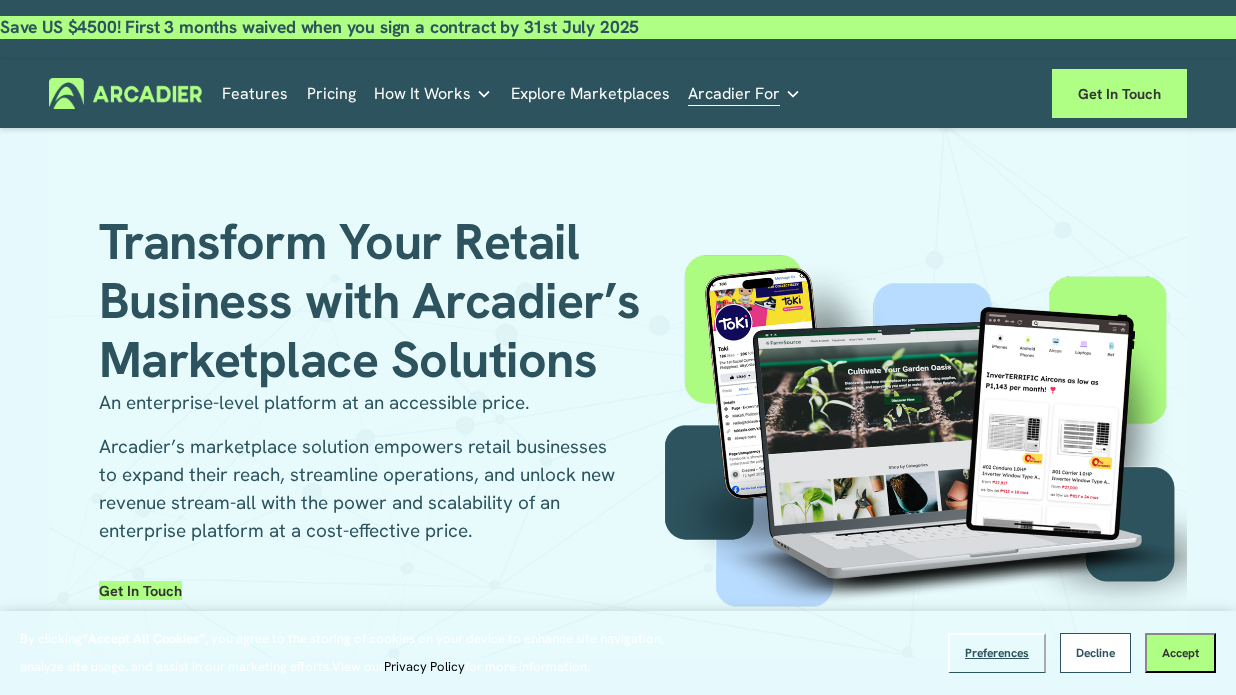 scroll, scrollTop: 0, scrollLeft: 0, axis: both 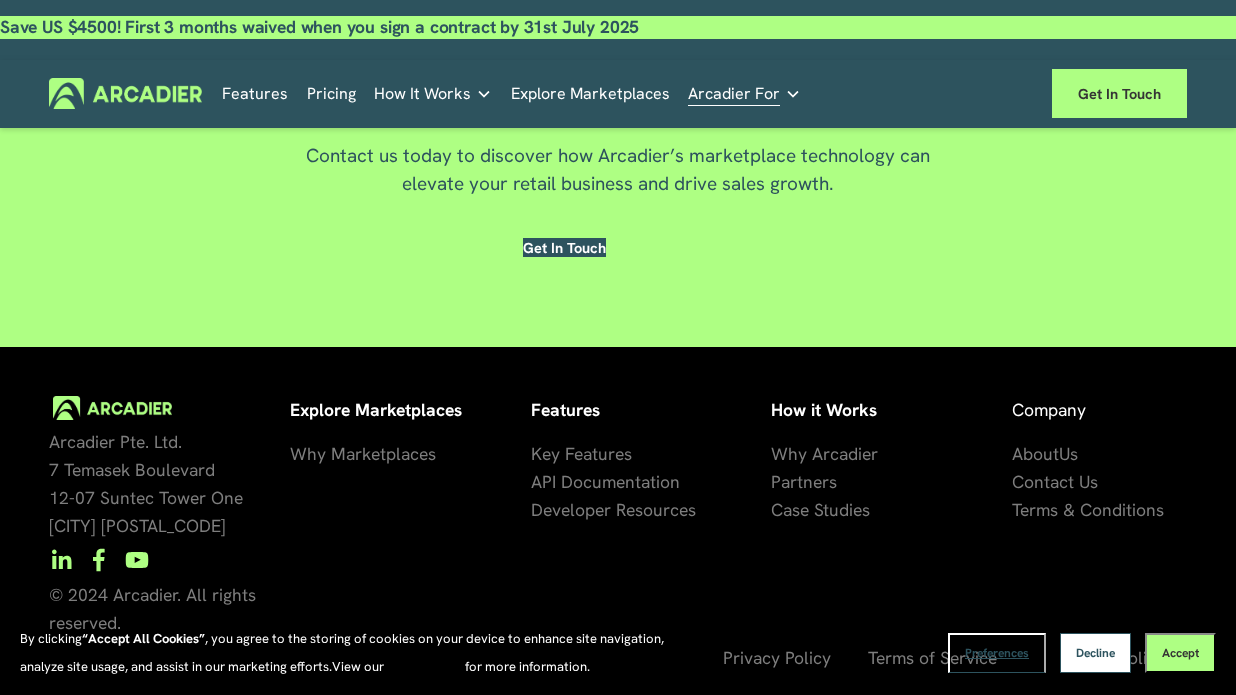 click on "se Studies" at bounding box center (831, 510) 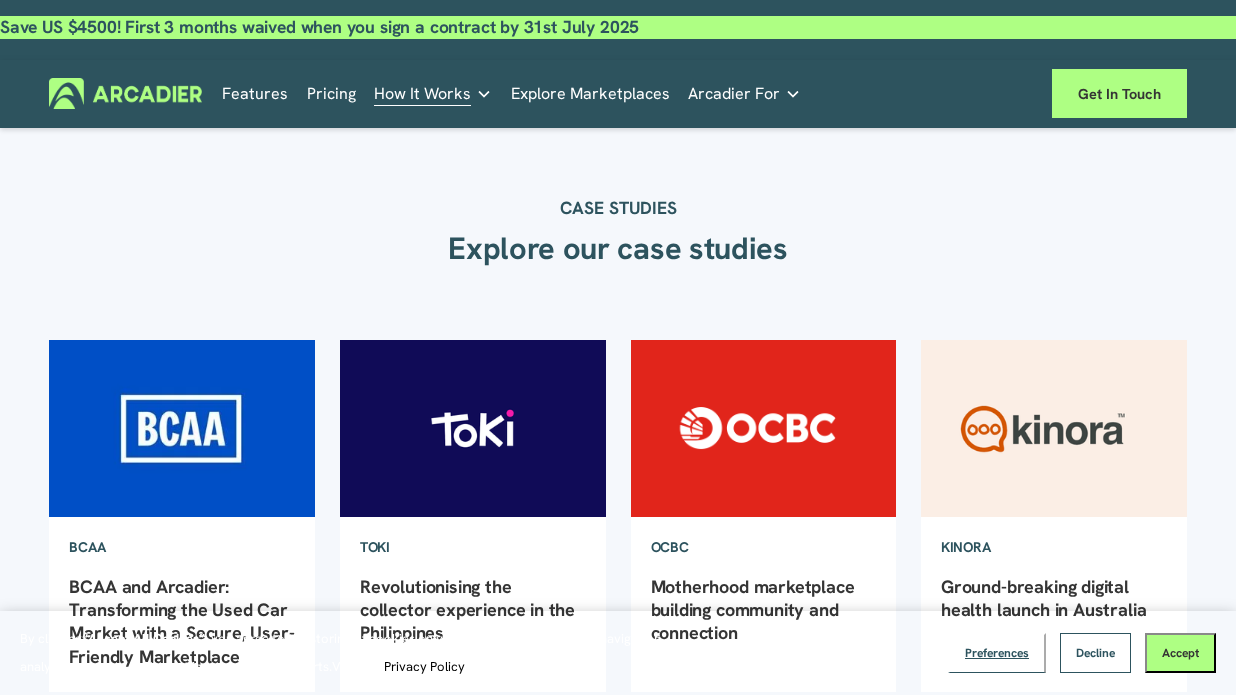 scroll, scrollTop: 0, scrollLeft: 0, axis: both 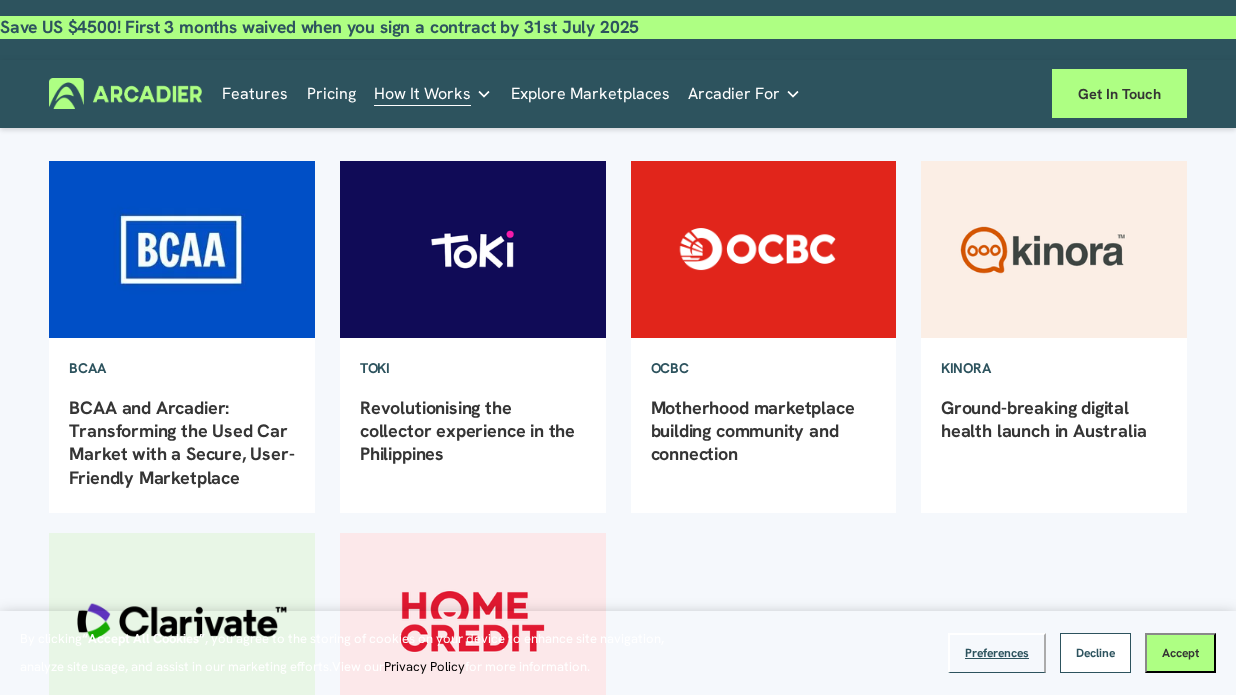 click at bounding box center [182, 249] 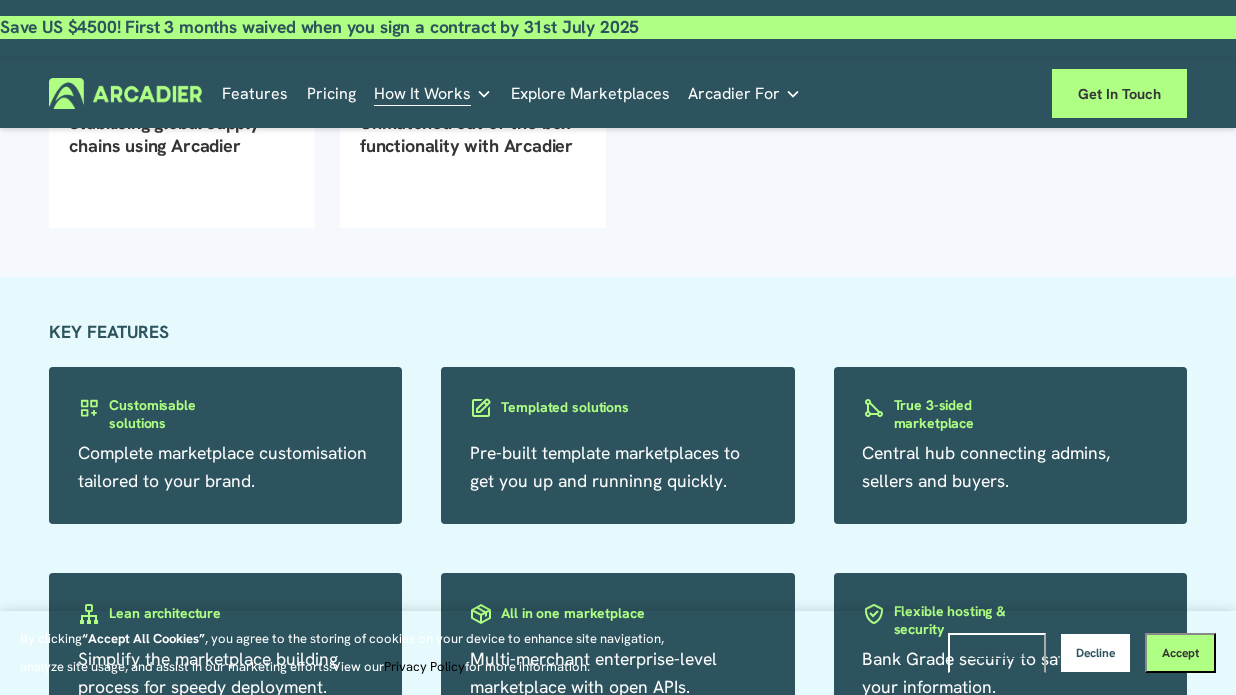 scroll, scrollTop: 935, scrollLeft: 0, axis: vertical 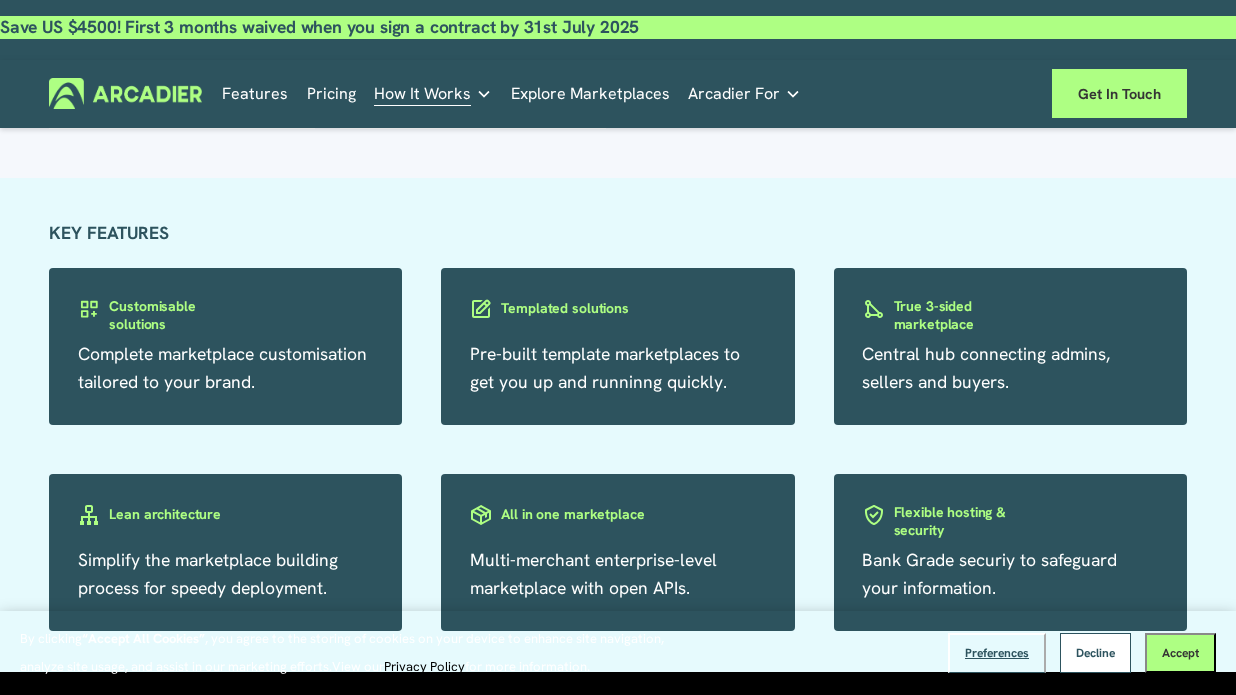 click on "Features" at bounding box center [255, 93] 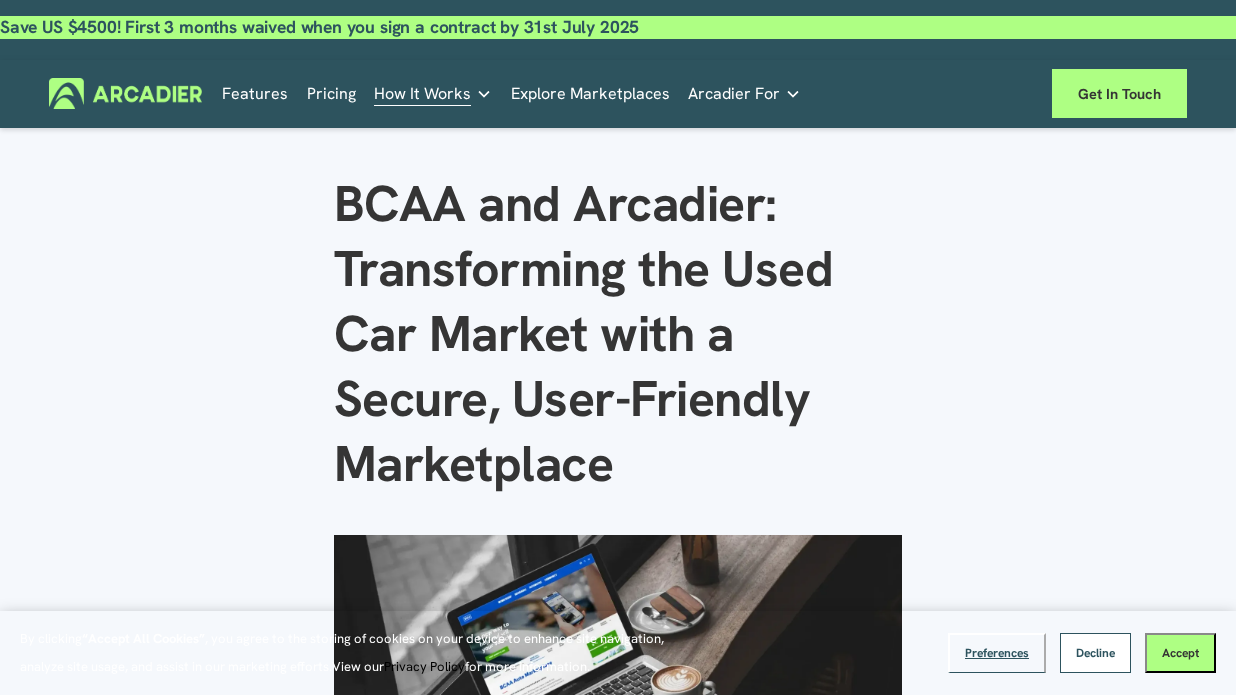 scroll, scrollTop: 0, scrollLeft: 0, axis: both 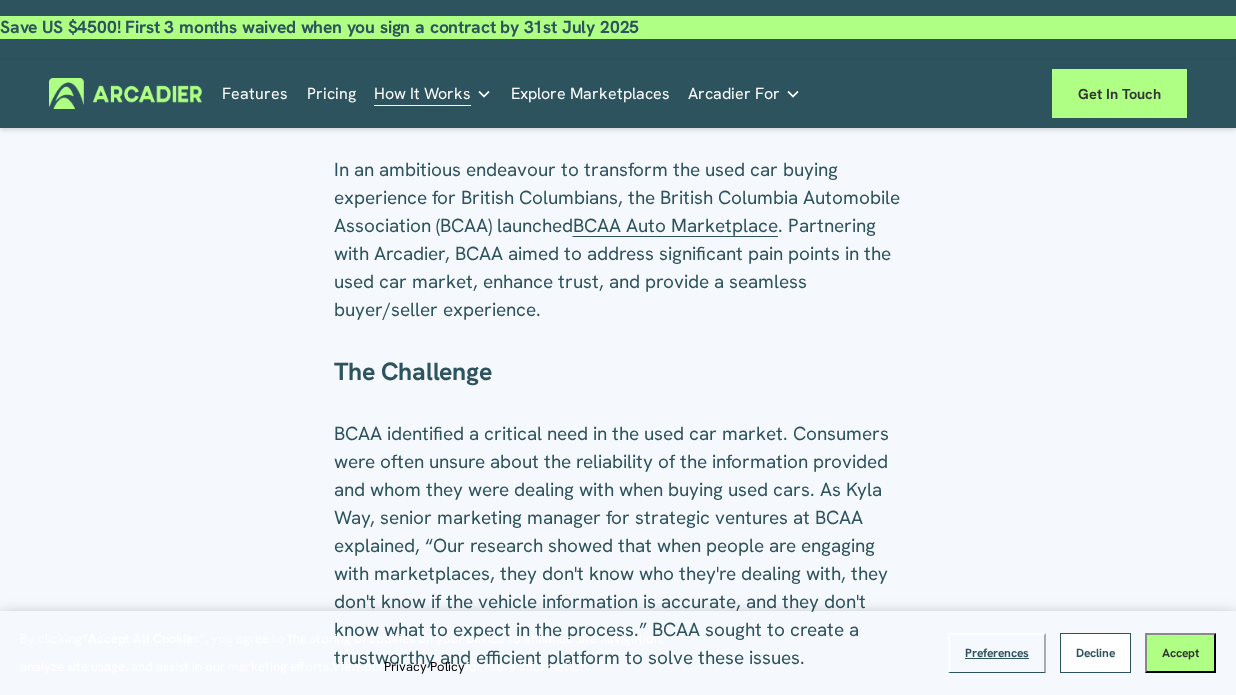 click on "BCAA Auto Marketplace" at bounding box center (675, 225) 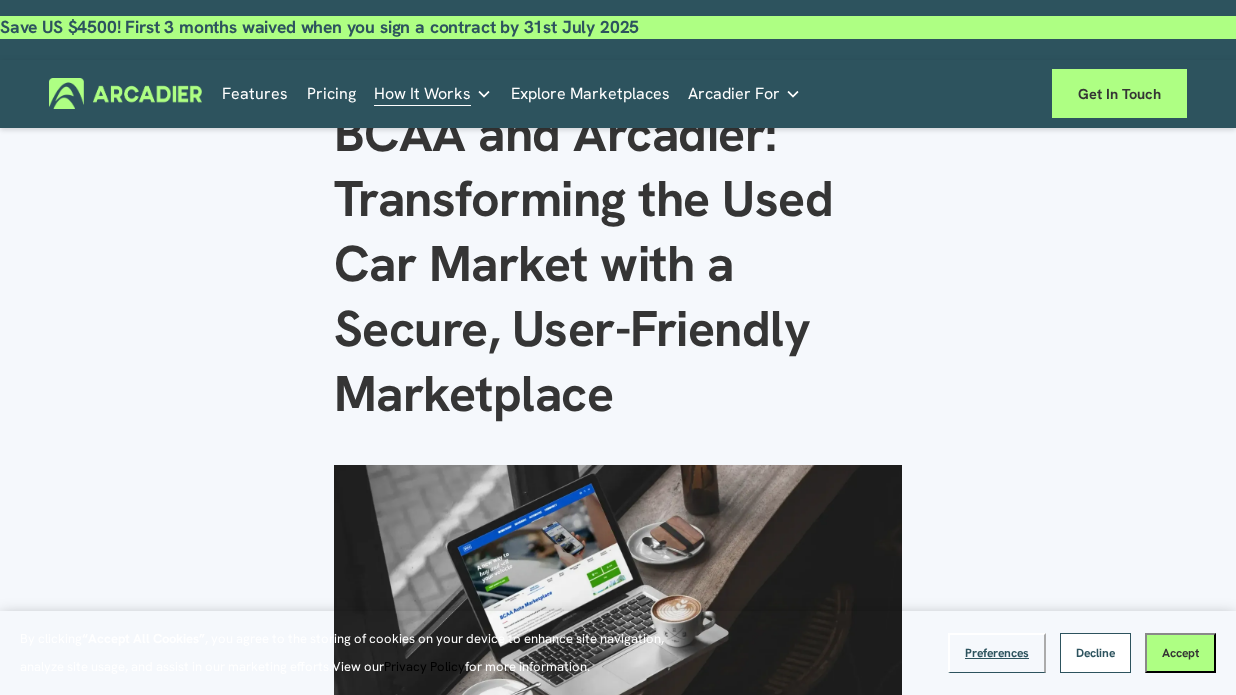 scroll, scrollTop: 0, scrollLeft: 0, axis: both 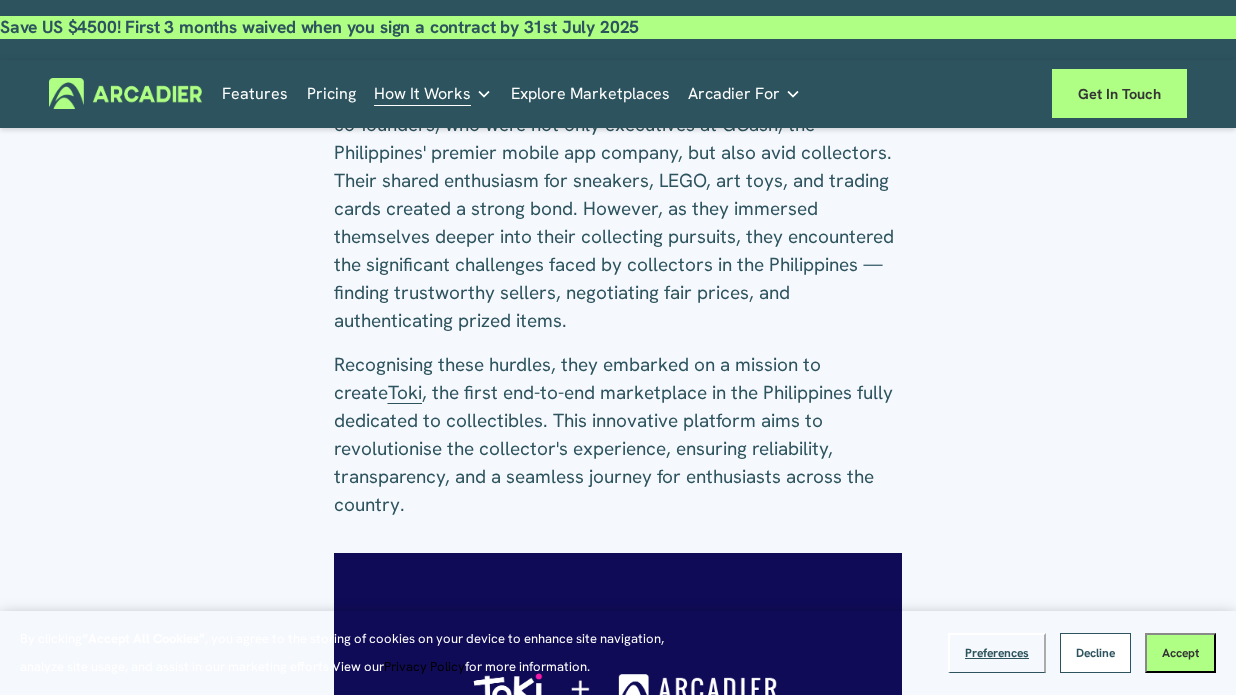 click on "Toki" at bounding box center (405, 392) 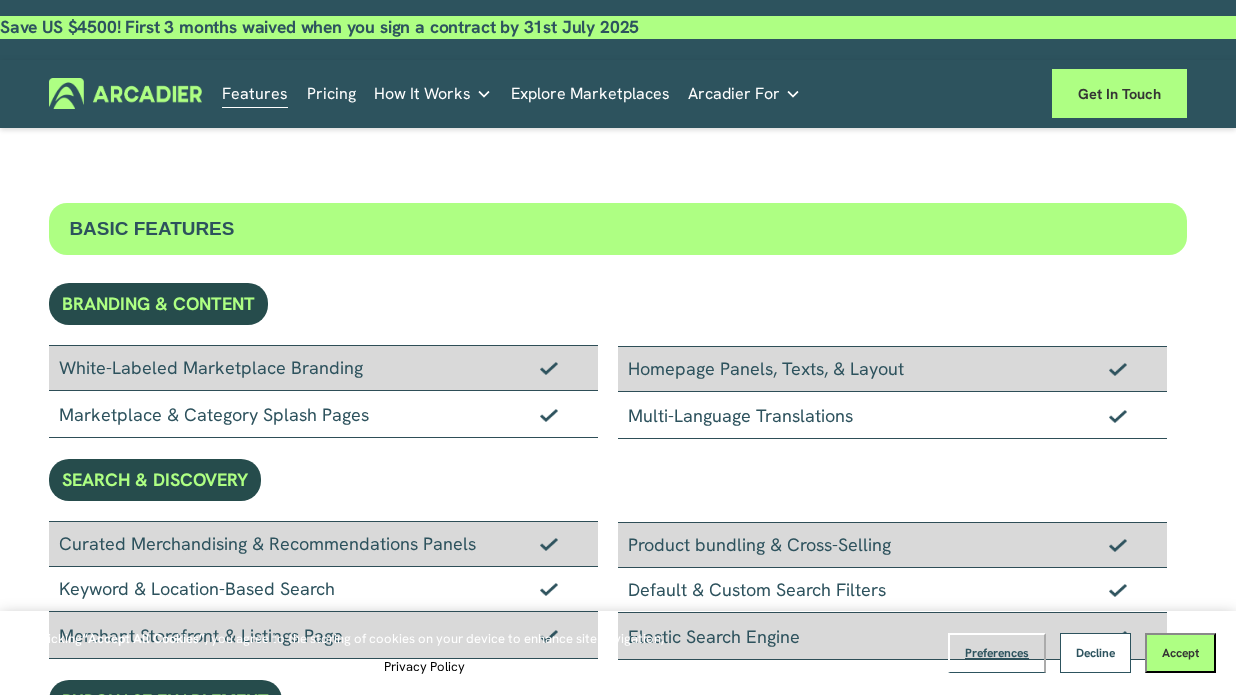 scroll, scrollTop: 0, scrollLeft: 0, axis: both 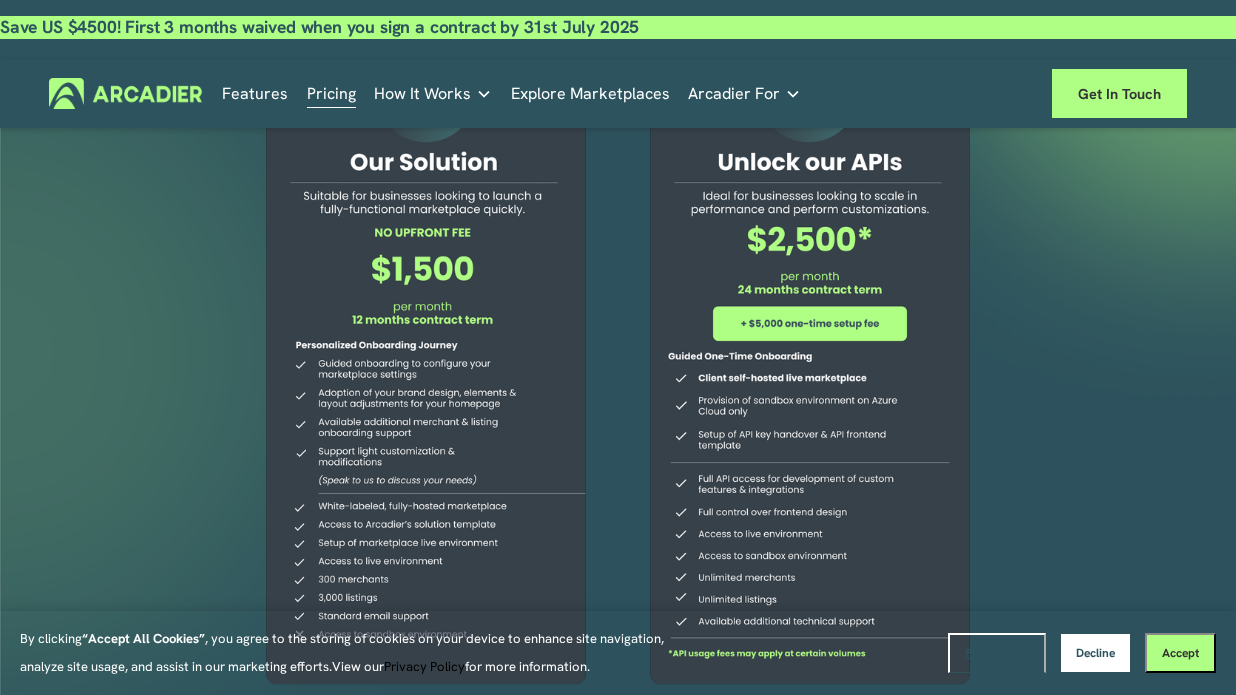 click at bounding box center (0, 0) 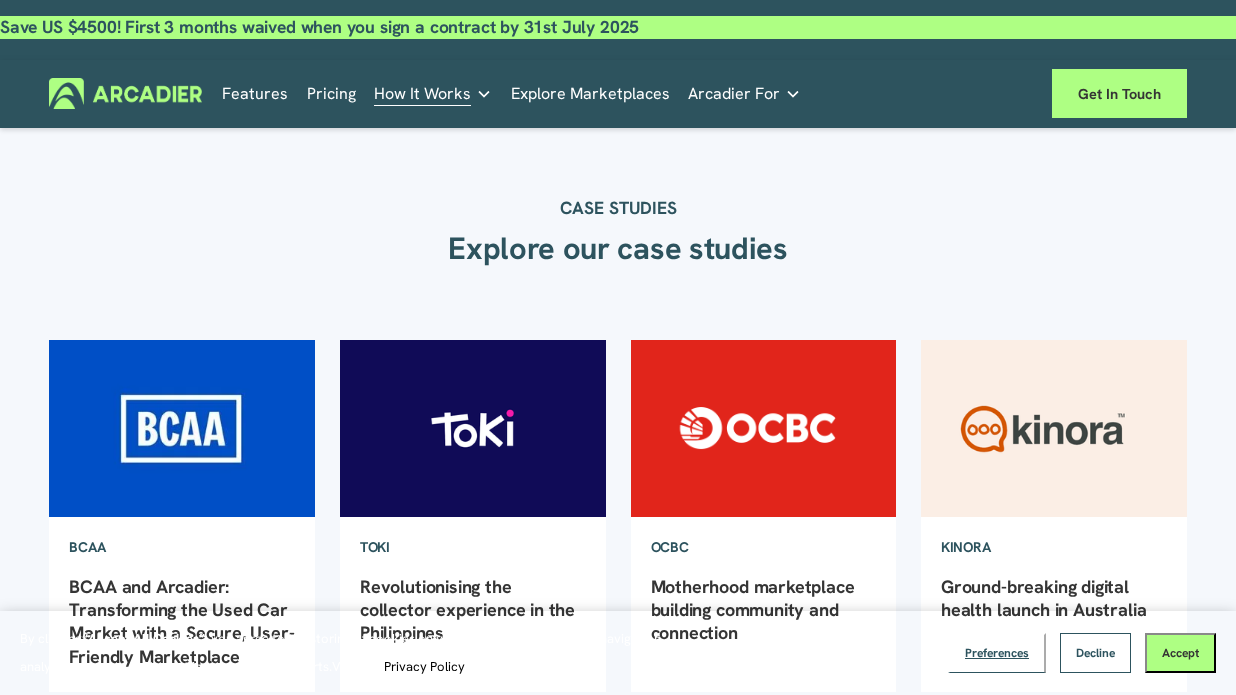 scroll, scrollTop: 0, scrollLeft: 0, axis: both 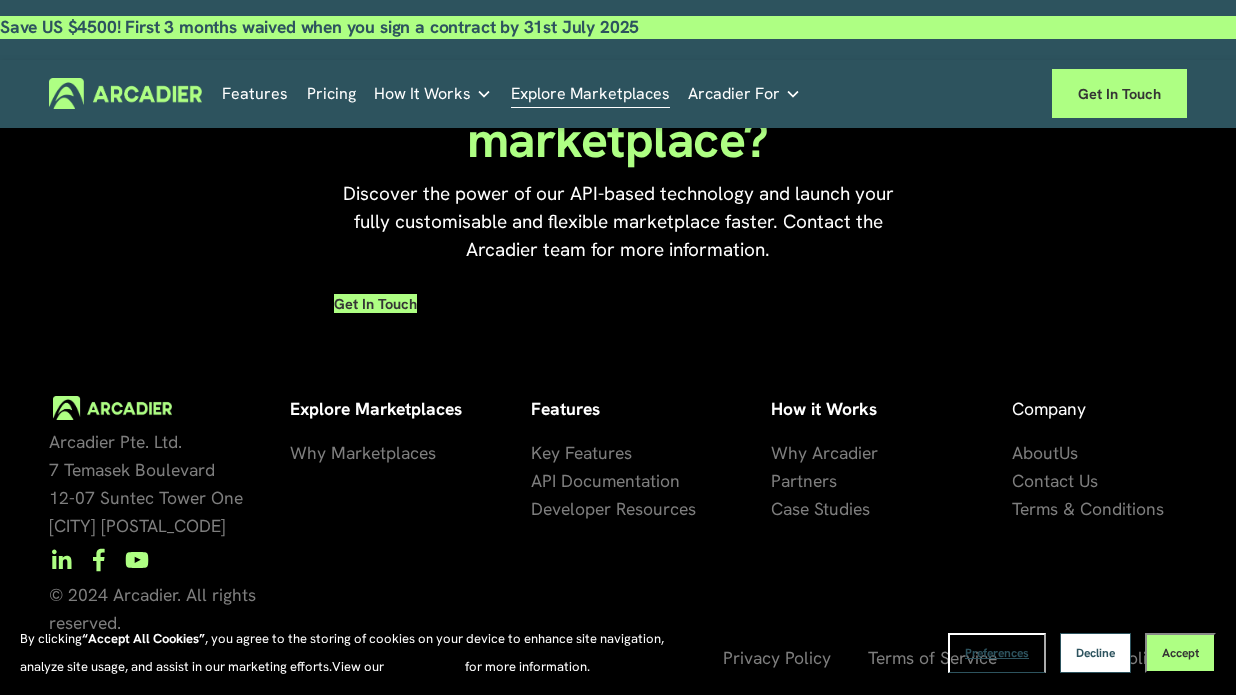 click on "Auto Parts
We streamline and improve operations through our Auto Parts market place platform." at bounding box center [0, 0] 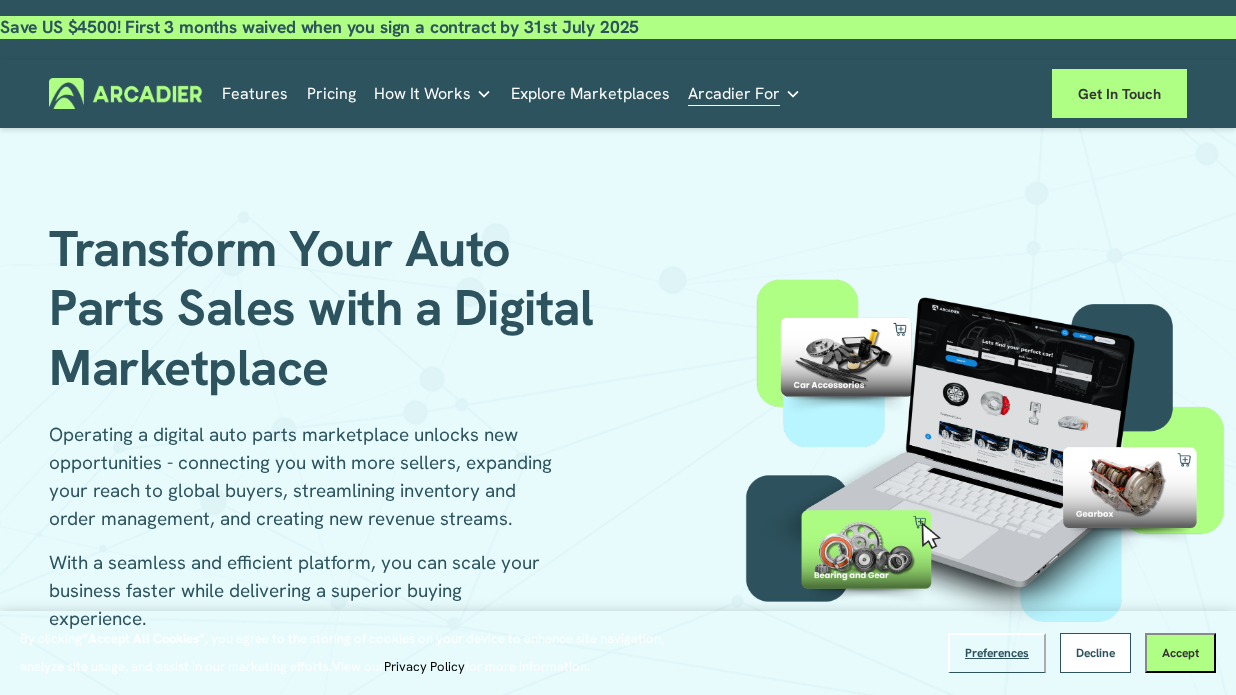 scroll, scrollTop: 0, scrollLeft: 0, axis: both 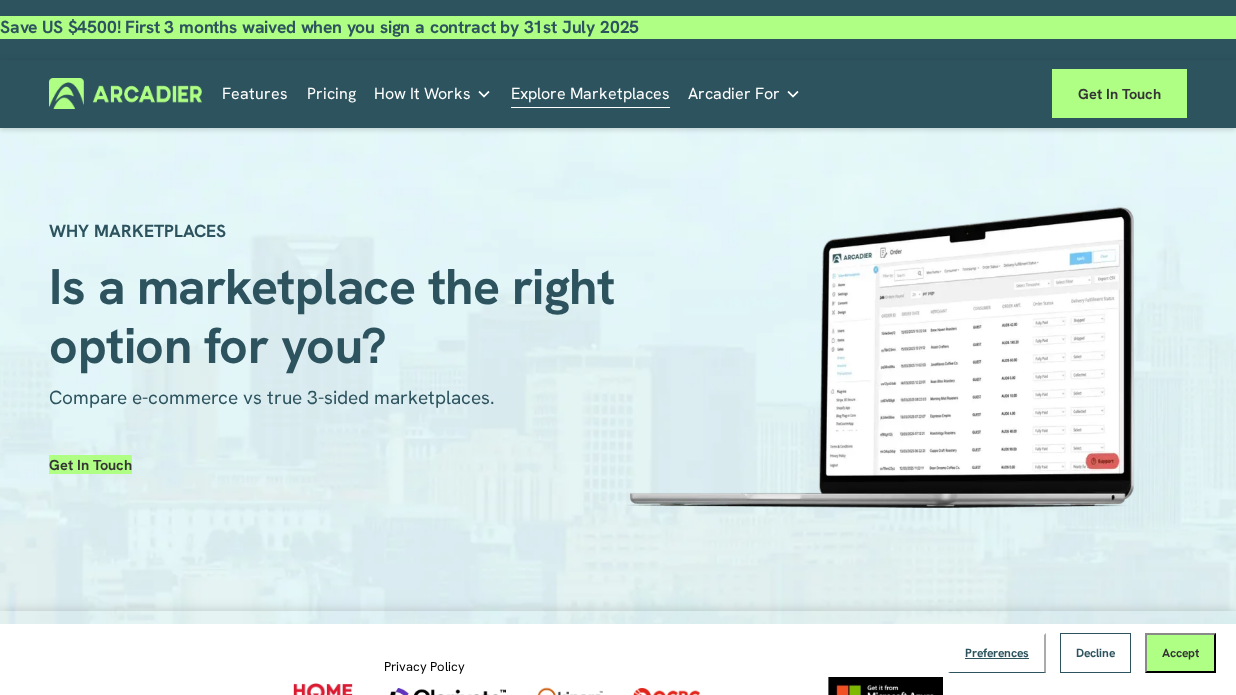 click on "Pricing" at bounding box center [331, 93] 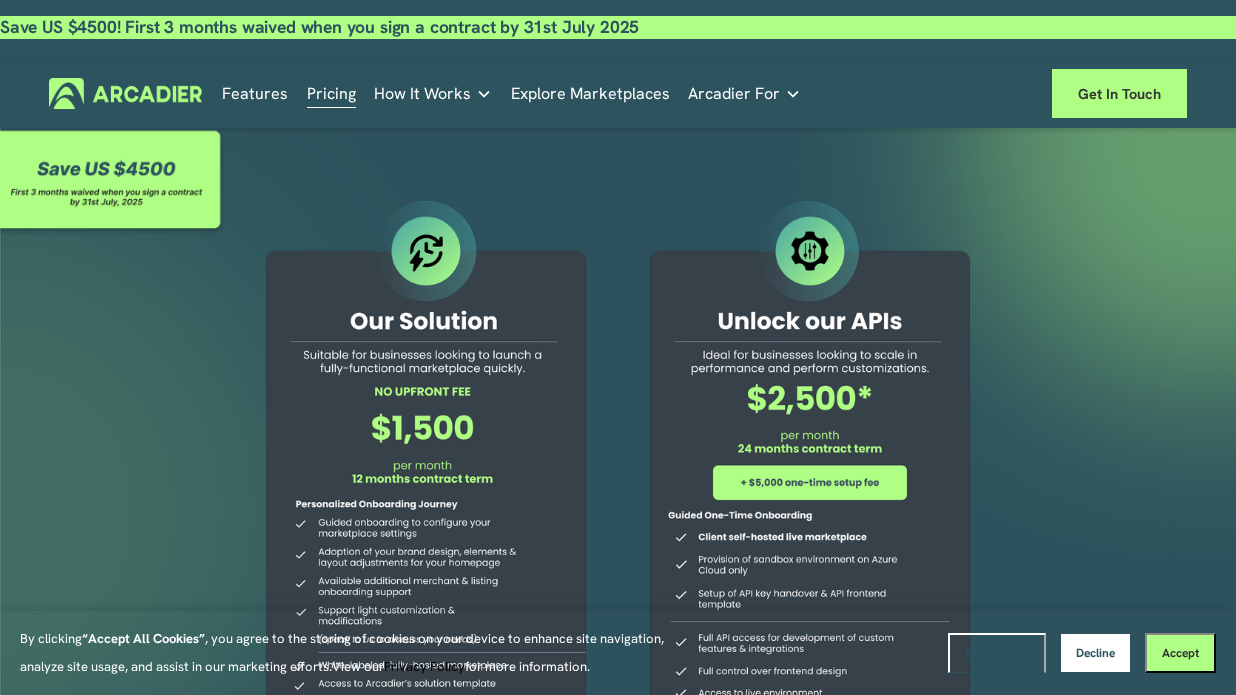 scroll, scrollTop: 0, scrollLeft: 0, axis: both 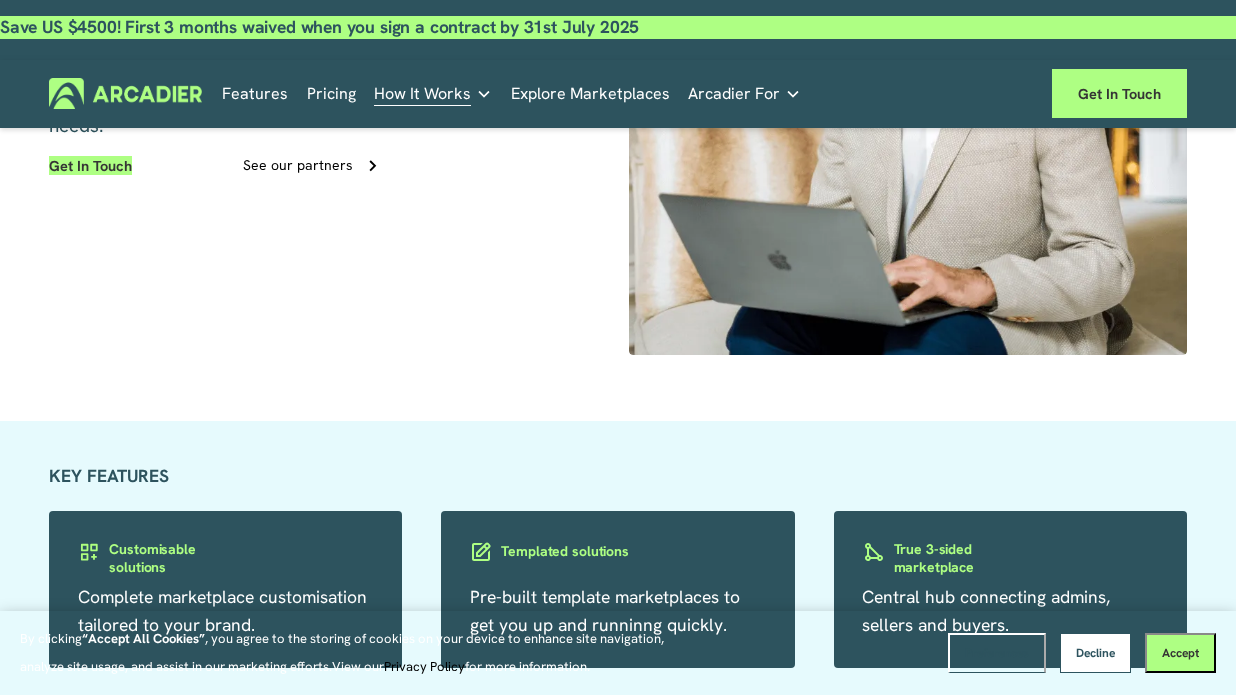 click on "Features" at bounding box center [255, 93] 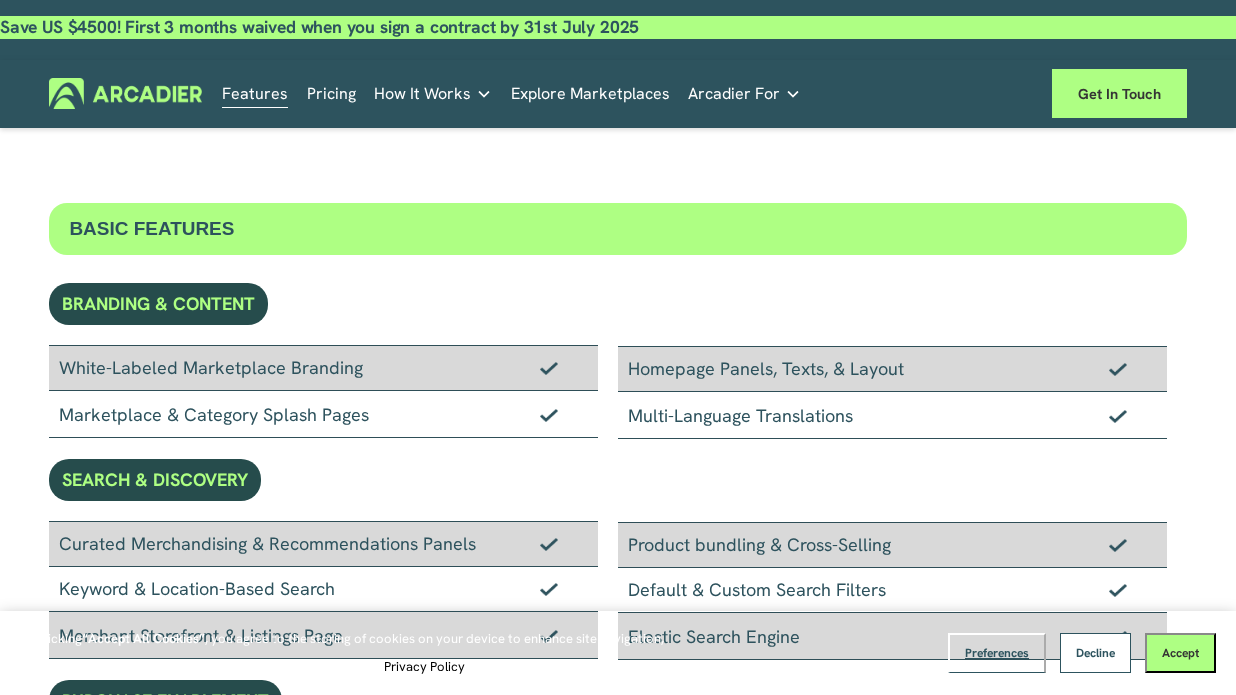 scroll, scrollTop: 0, scrollLeft: 0, axis: both 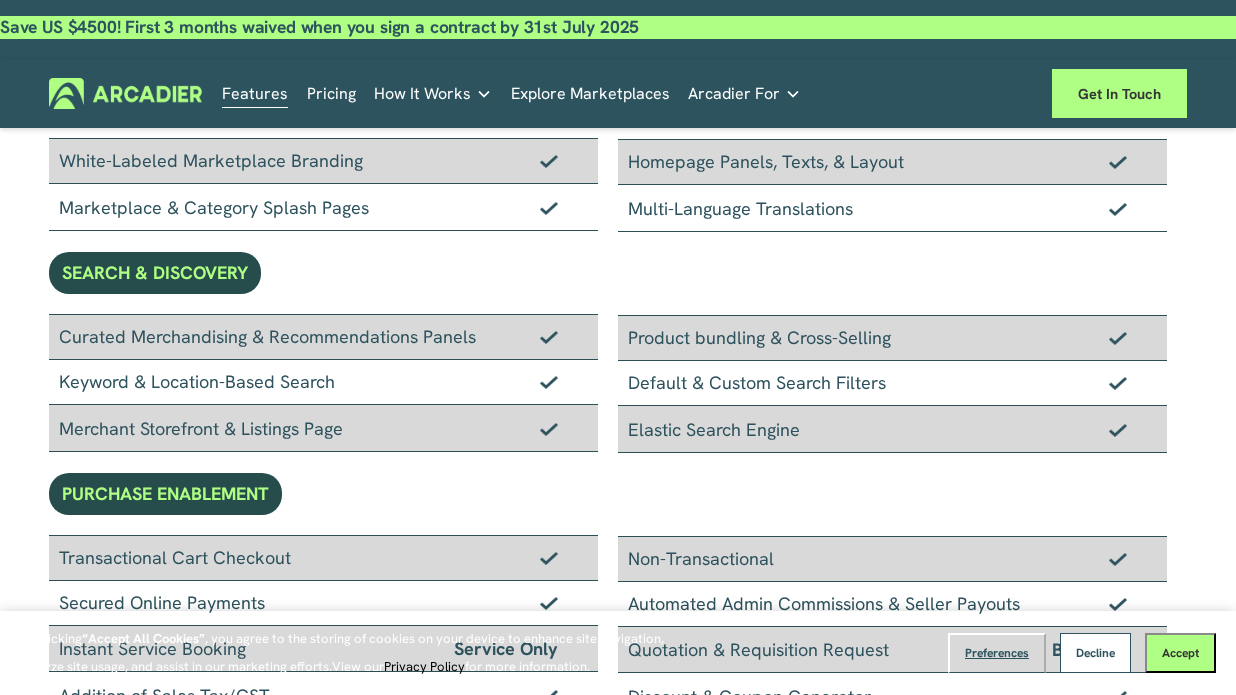 click on "How It Works" at bounding box center (422, 94) 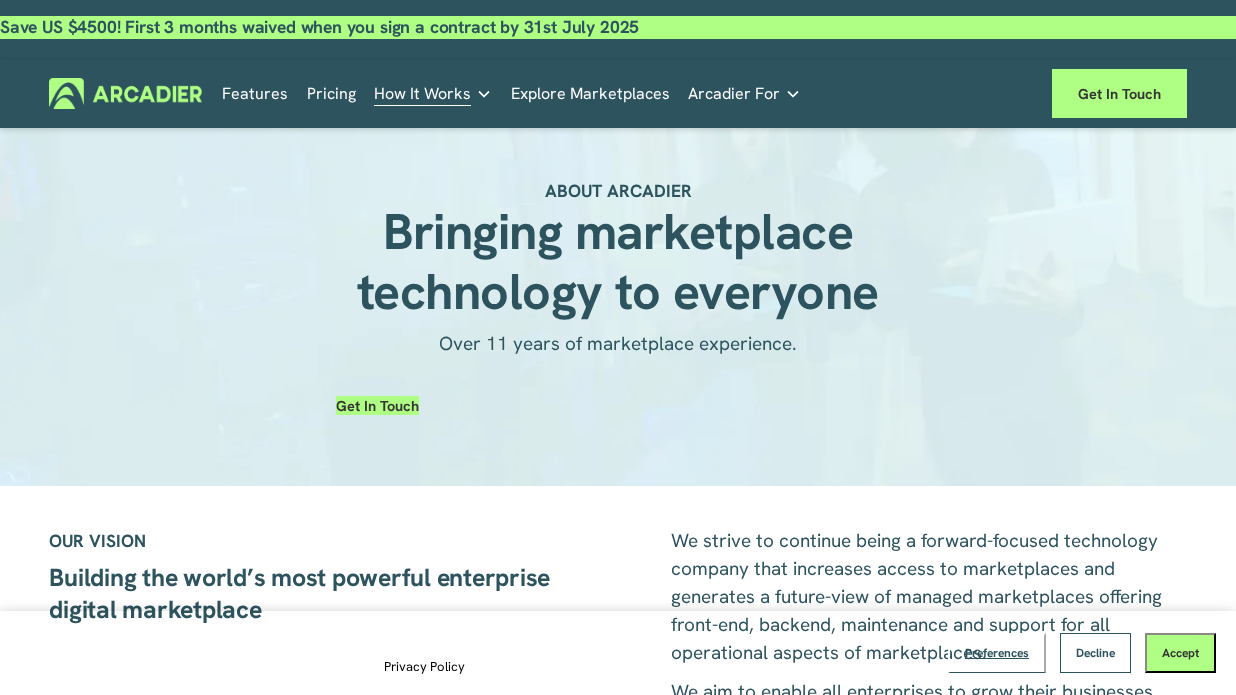scroll, scrollTop: 0, scrollLeft: 0, axis: both 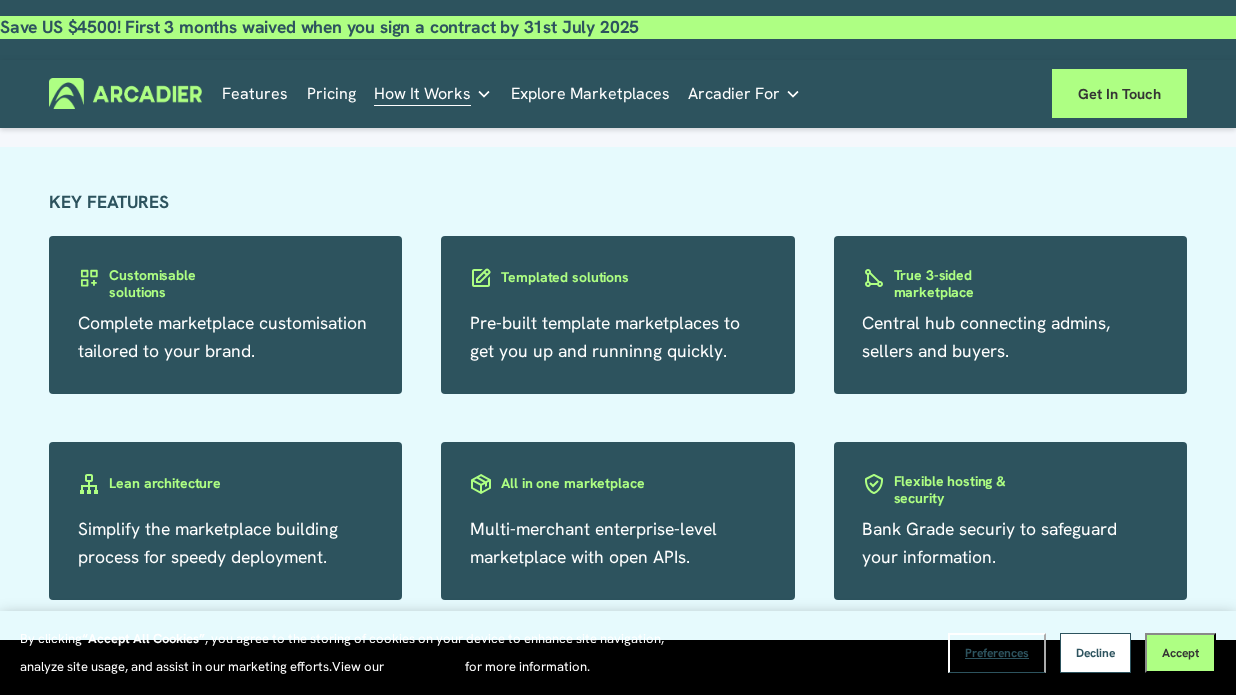 click on "Templated solutions" at bounding box center [564, 277] 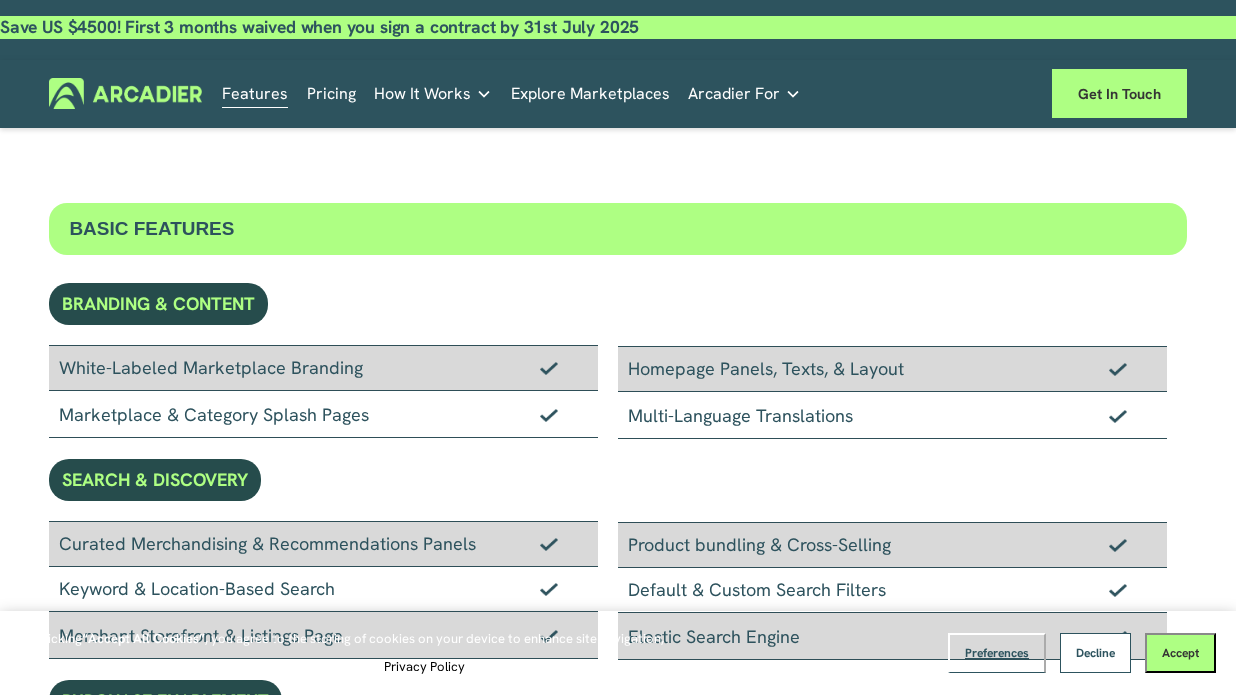 scroll, scrollTop: 0, scrollLeft: 0, axis: both 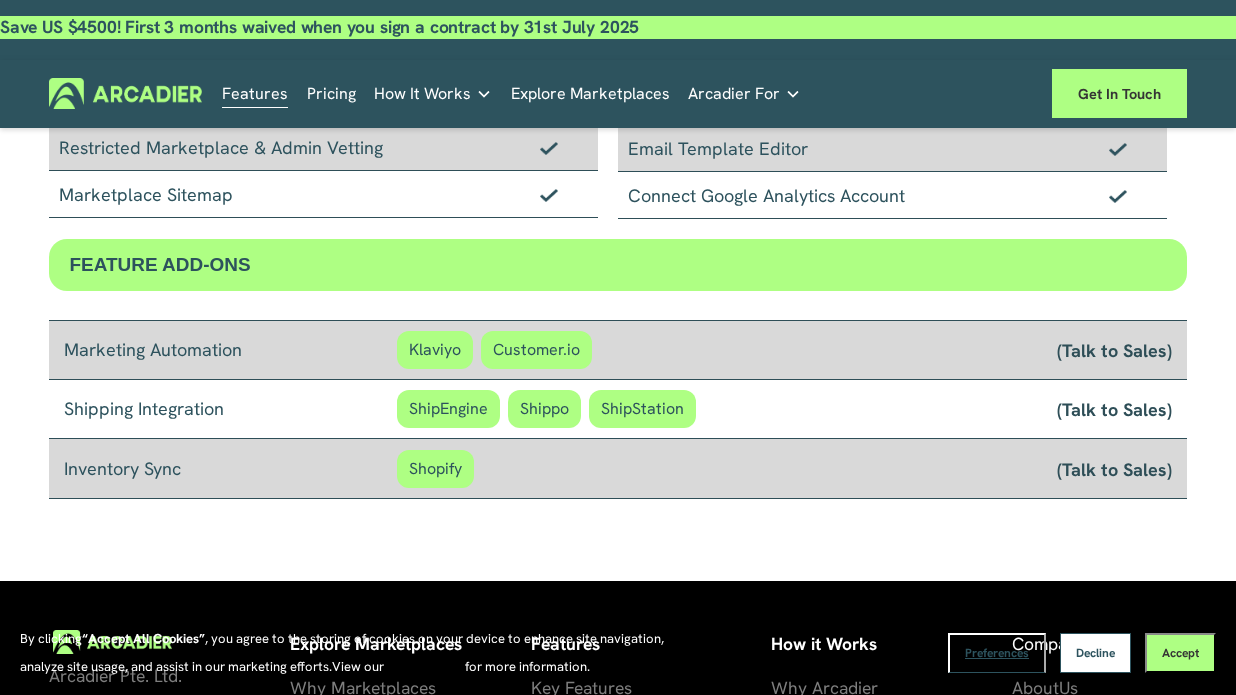 click on "ShipEngine" at bounding box center [448, 409] 